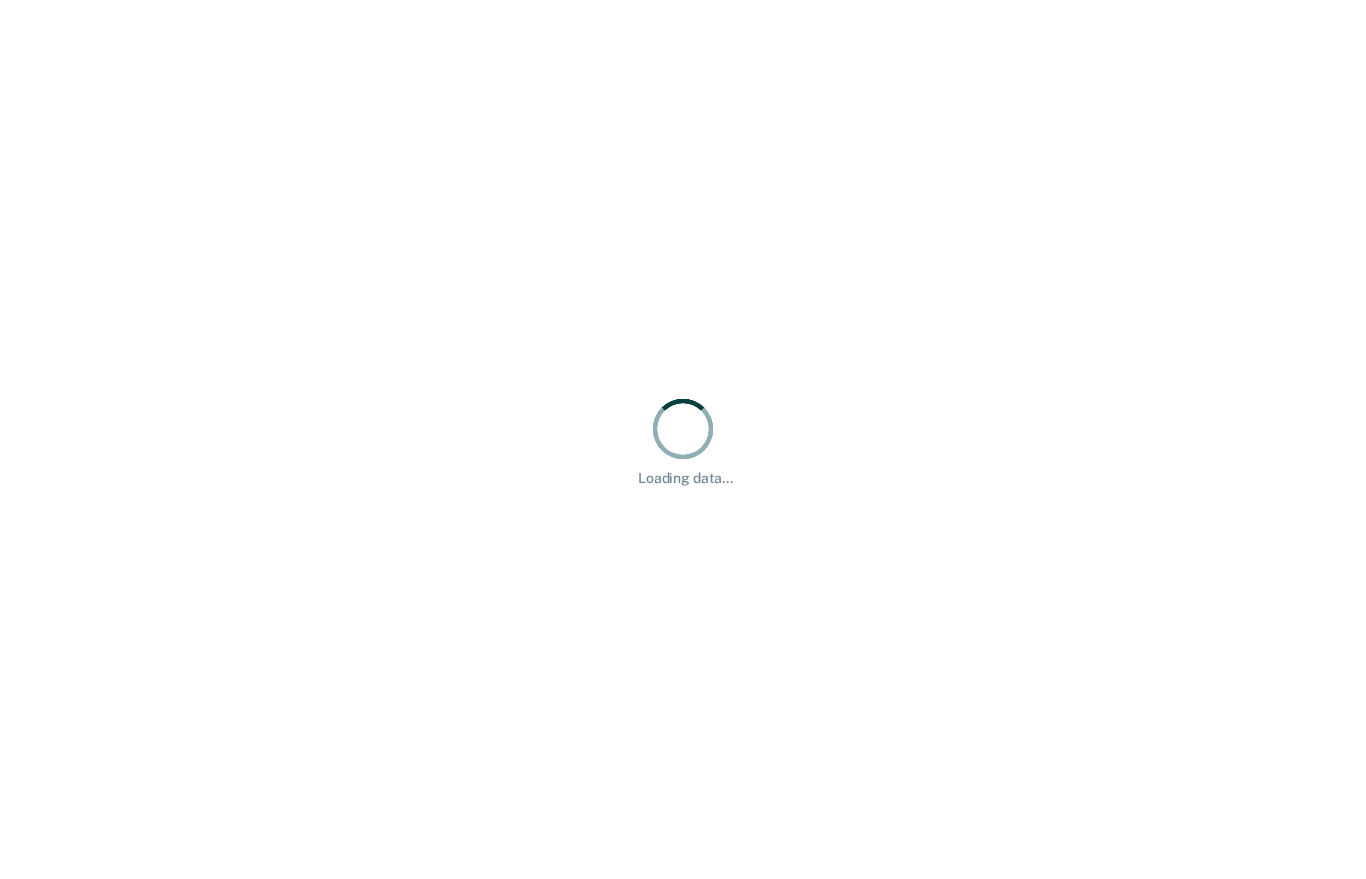 scroll, scrollTop: 0, scrollLeft: 0, axis: both 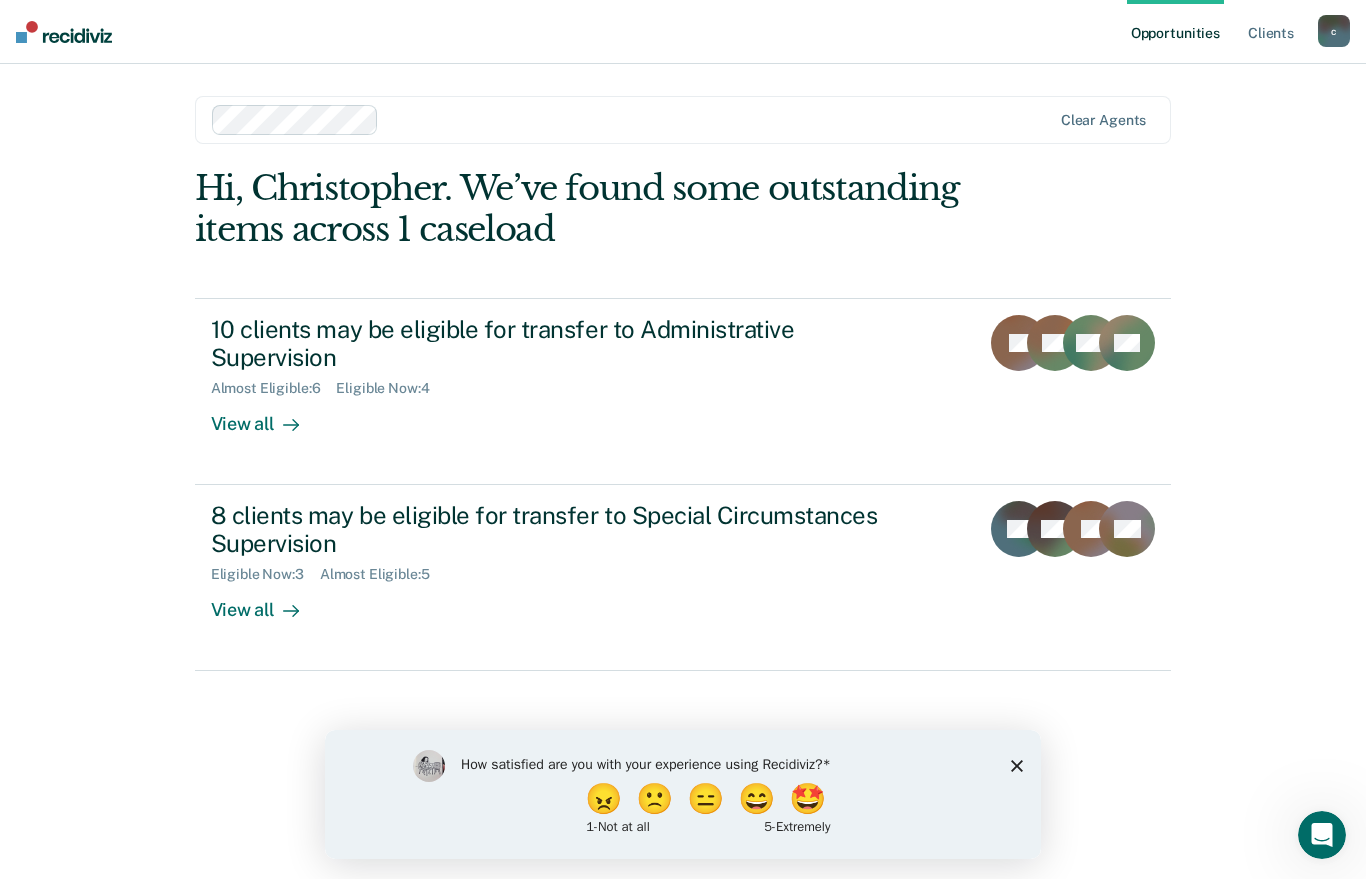 click at bounding box center [287, 424] 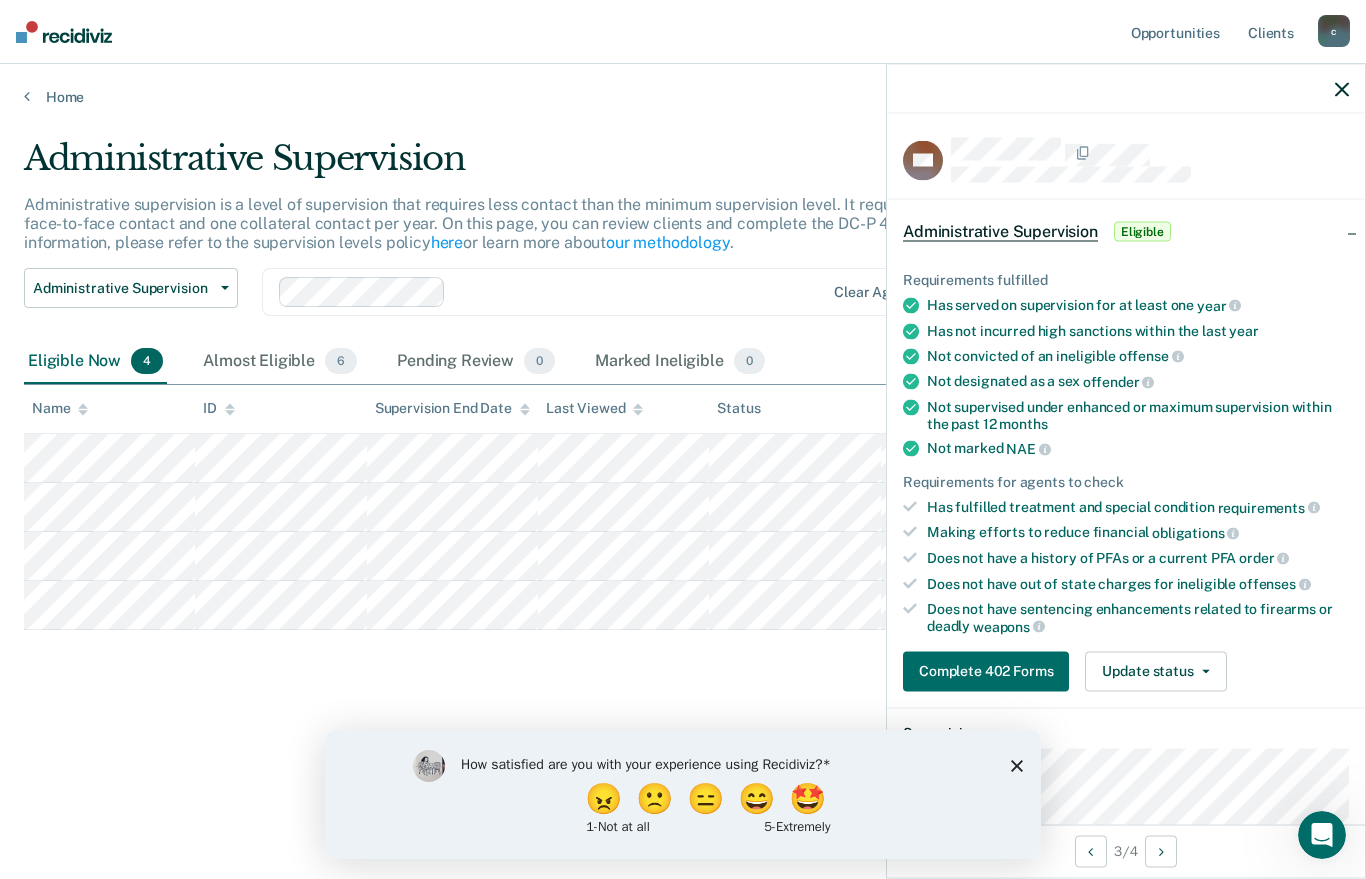 click at bounding box center (1126, 89) 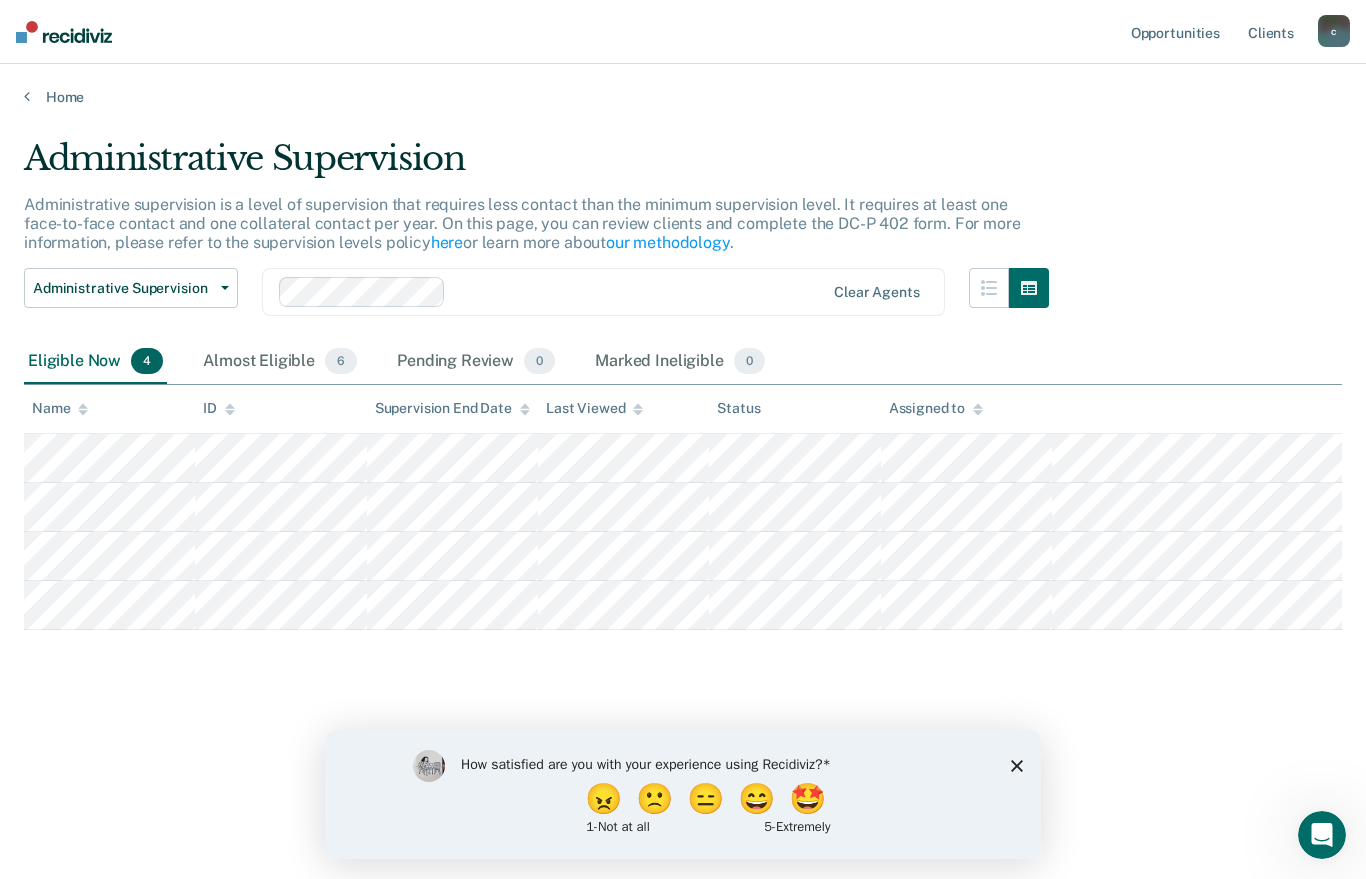 scroll, scrollTop: 25, scrollLeft: 0, axis: vertical 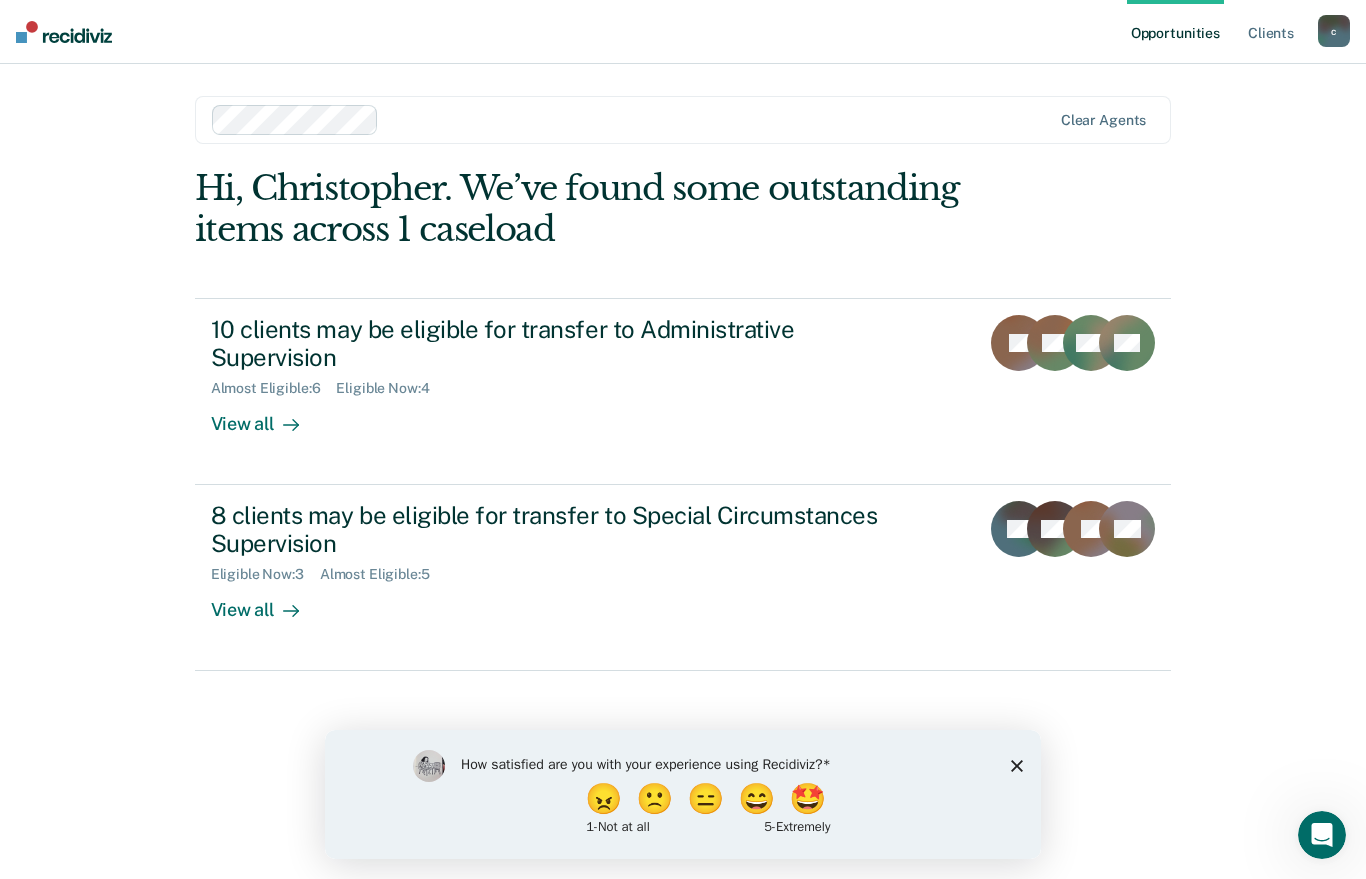 click on "8 clients may be eligible for transfer to Special Circumstances Supervision" at bounding box center (562, 530) 